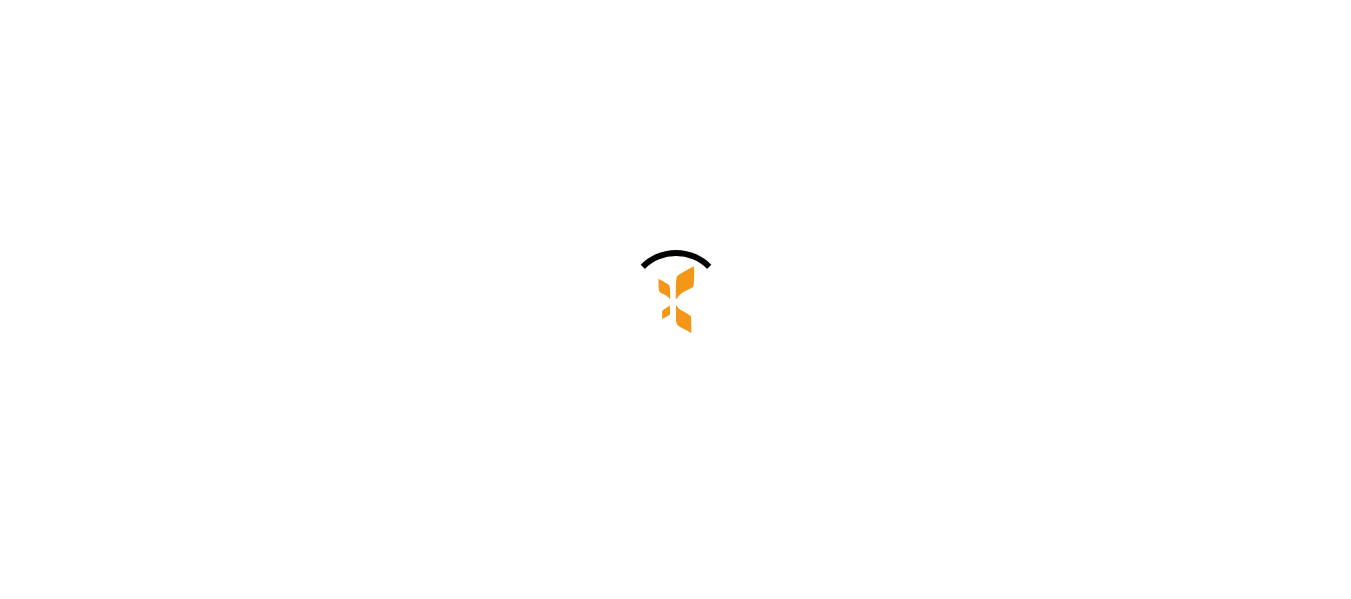 scroll, scrollTop: 0, scrollLeft: 0, axis: both 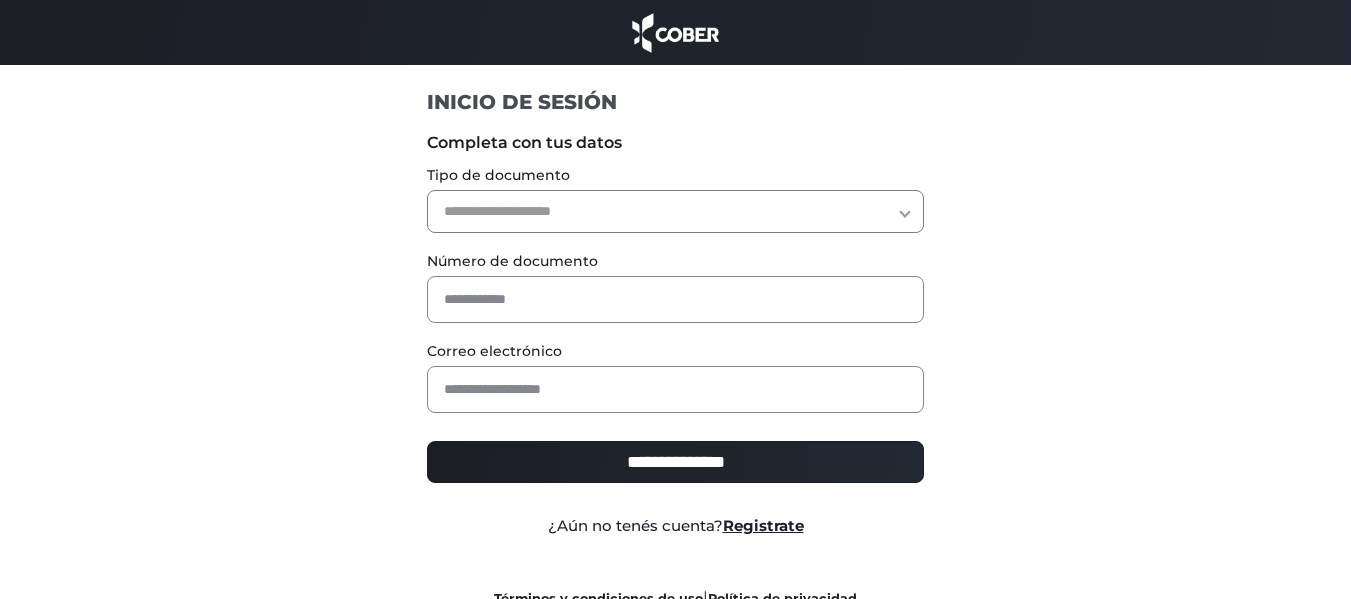 click on "**********" at bounding box center (675, 211) 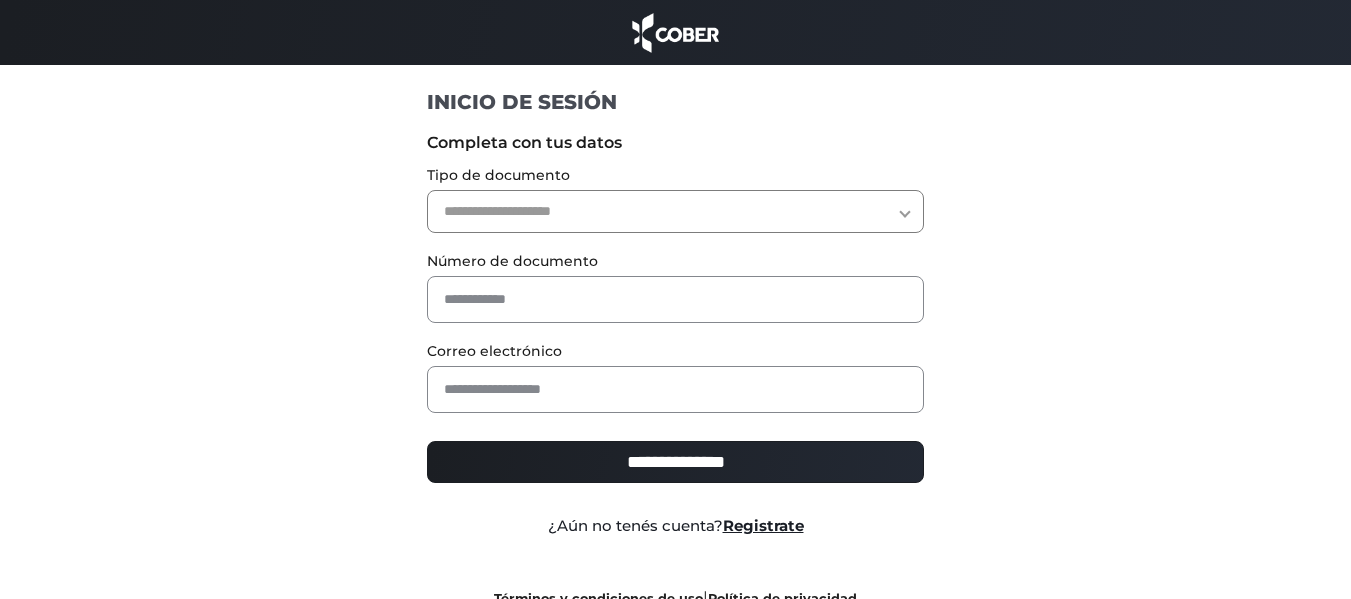 select on "***" 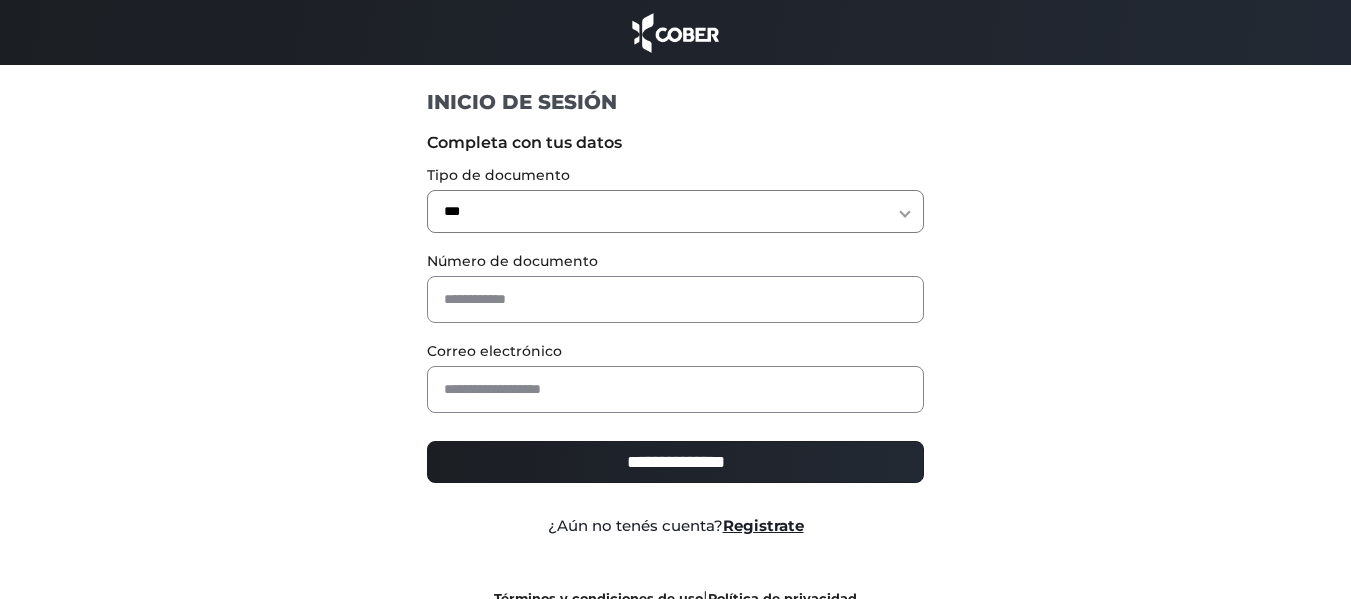 click on "**********" at bounding box center [675, 211] 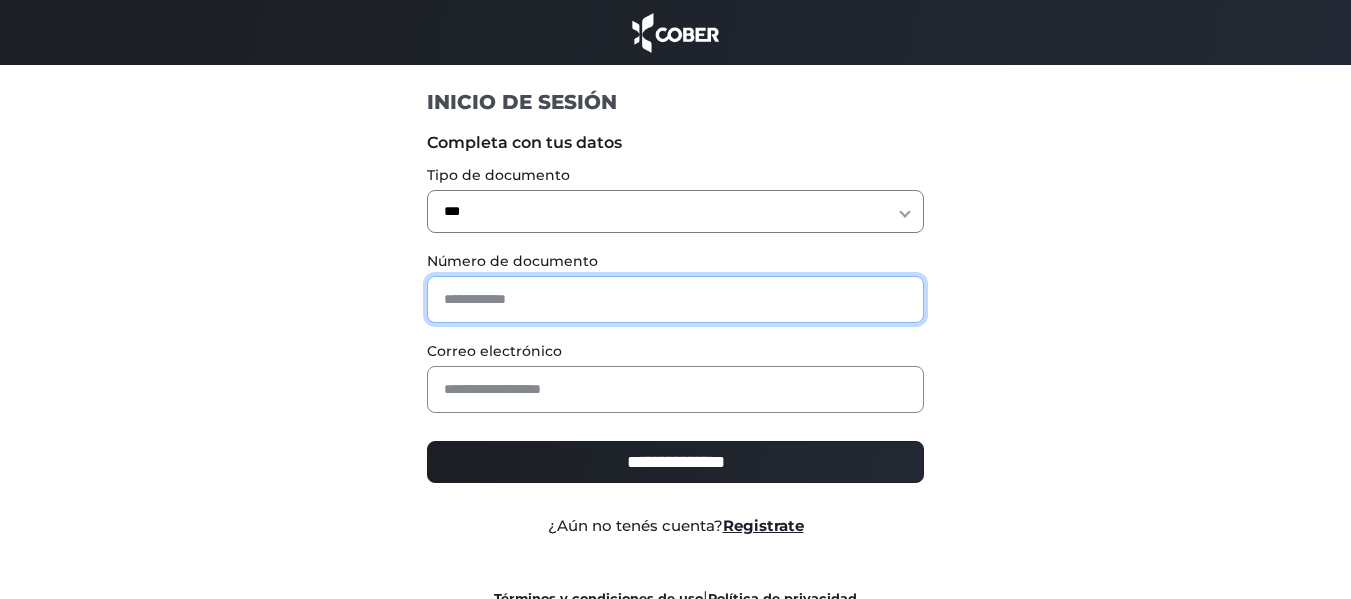 click at bounding box center [675, 299] 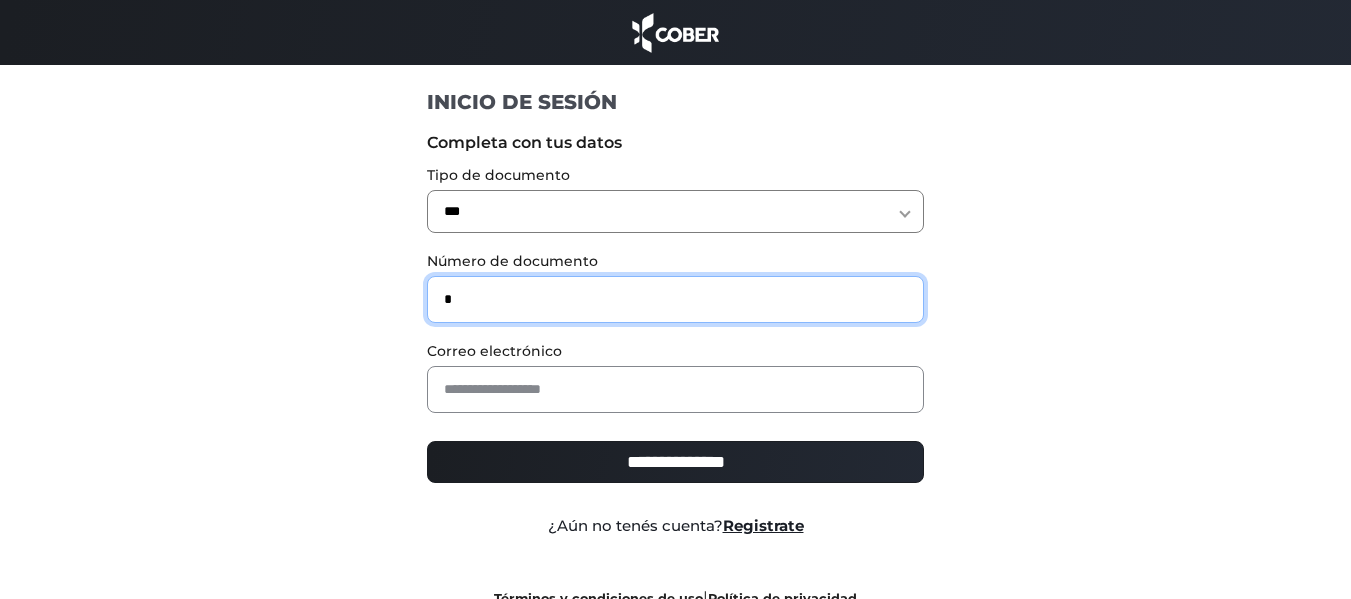 type on "*" 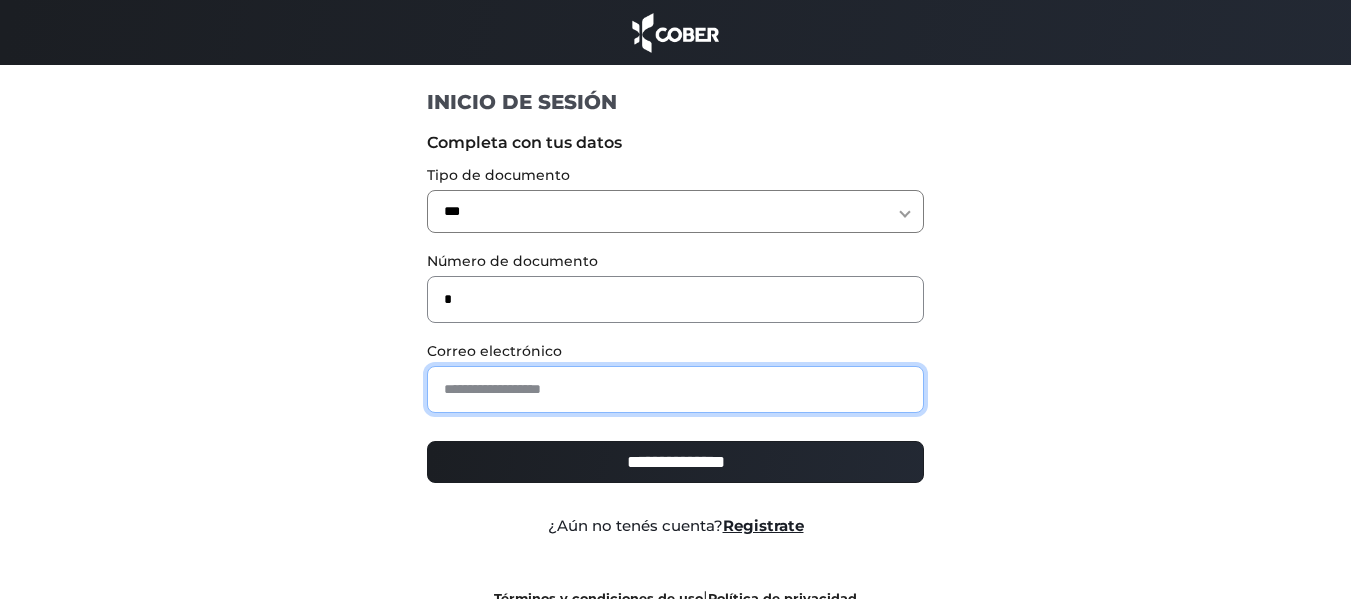 type on "**********" 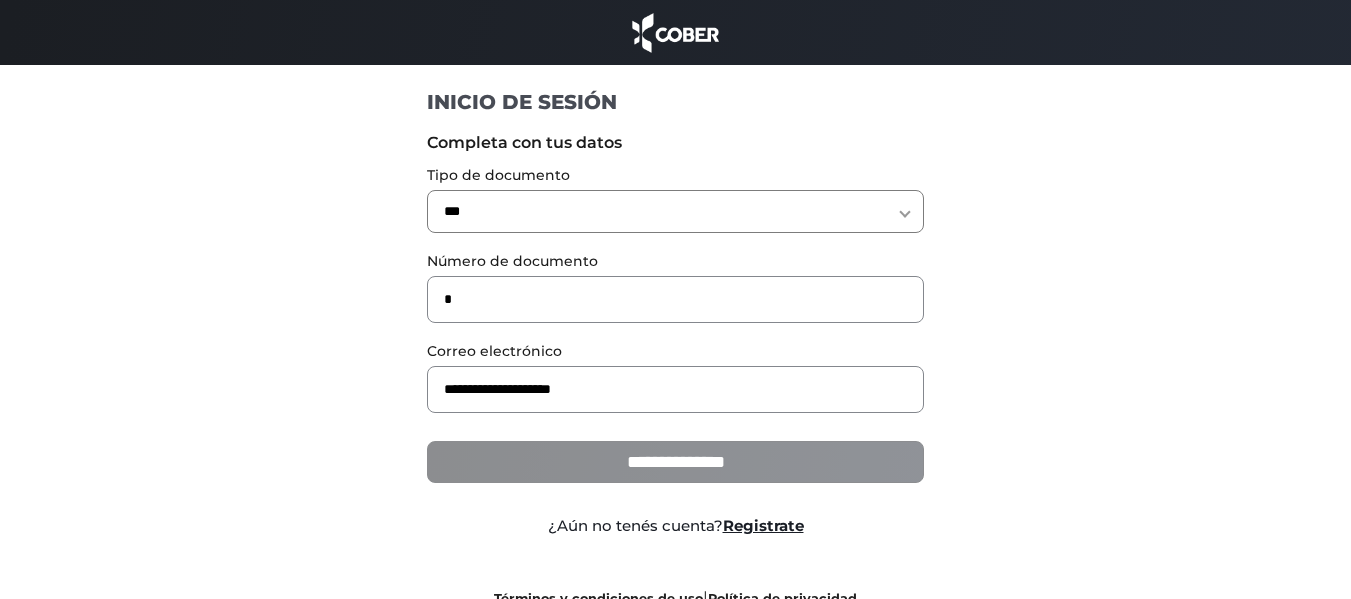 click on "**********" at bounding box center [675, 462] 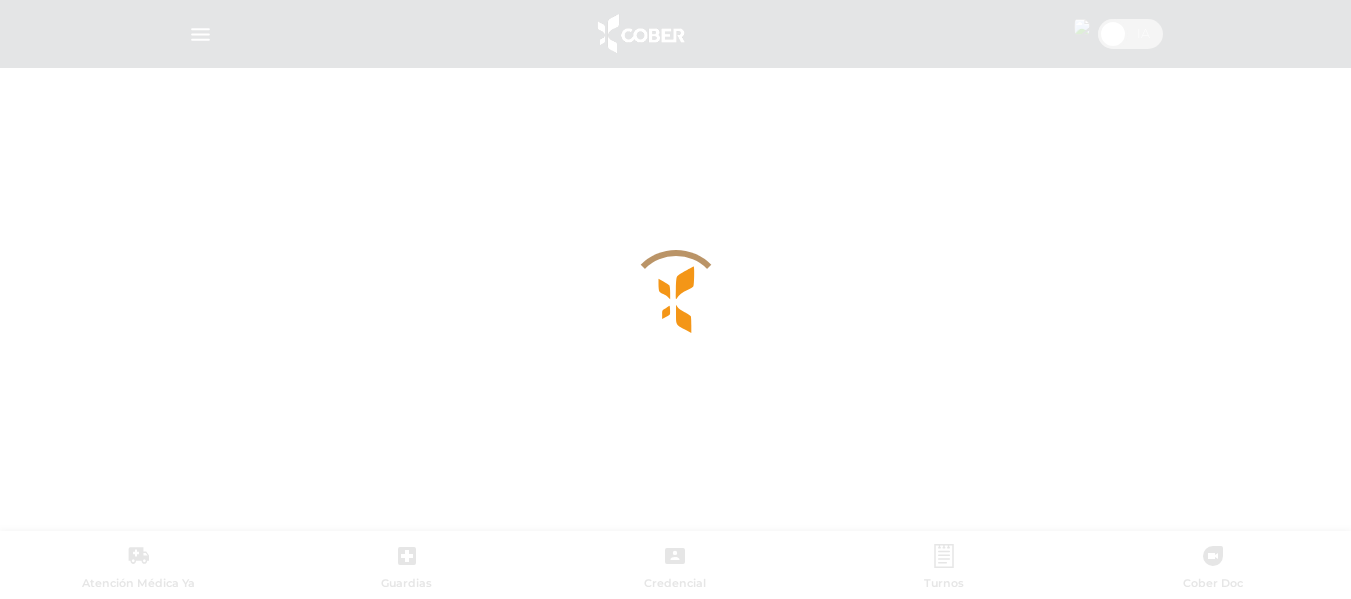 scroll, scrollTop: 0, scrollLeft: 0, axis: both 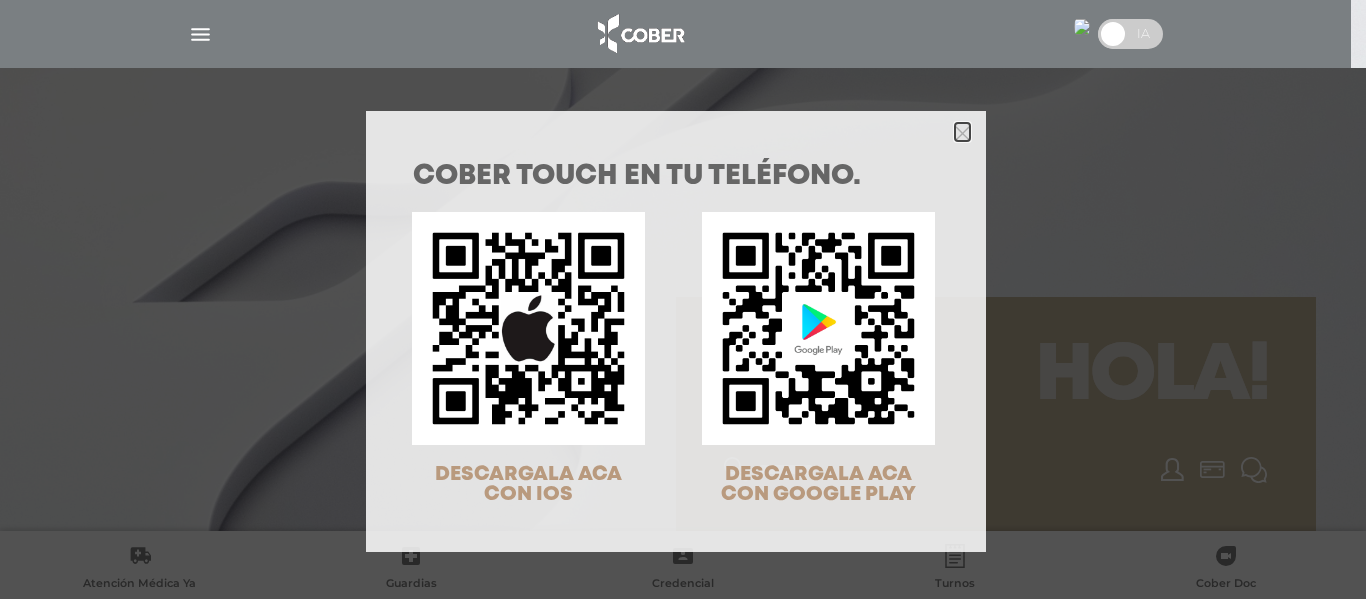 click at bounding box center [962, 133] 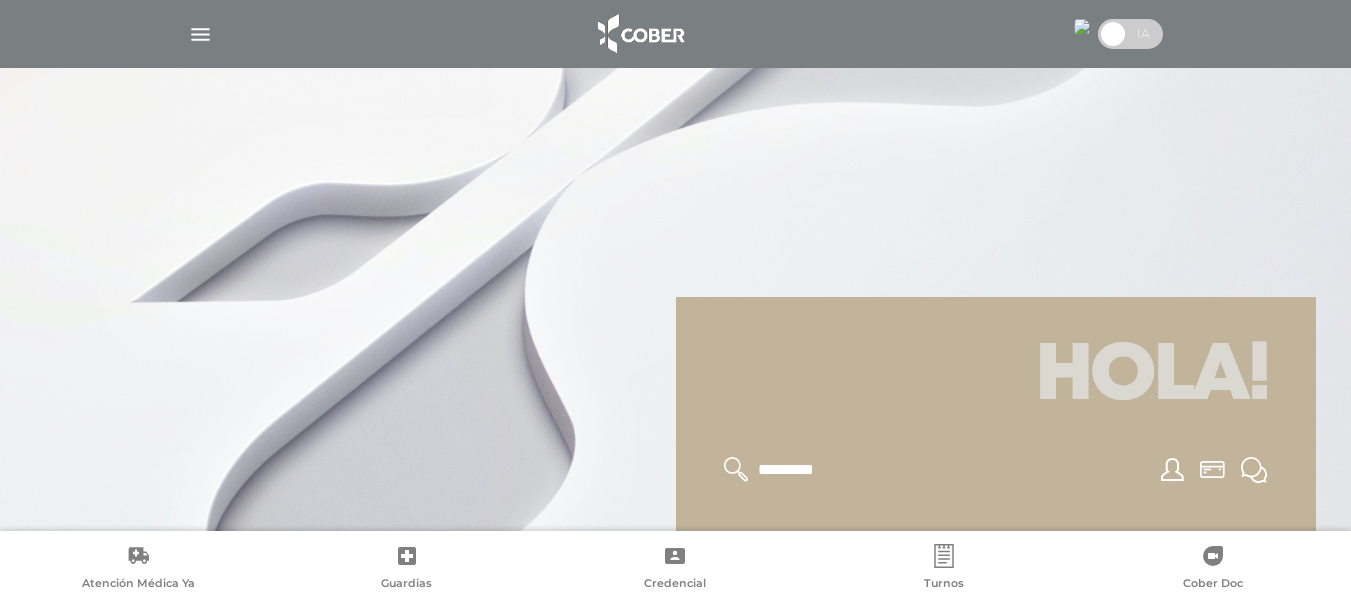 click at bounding box center (200, 34) 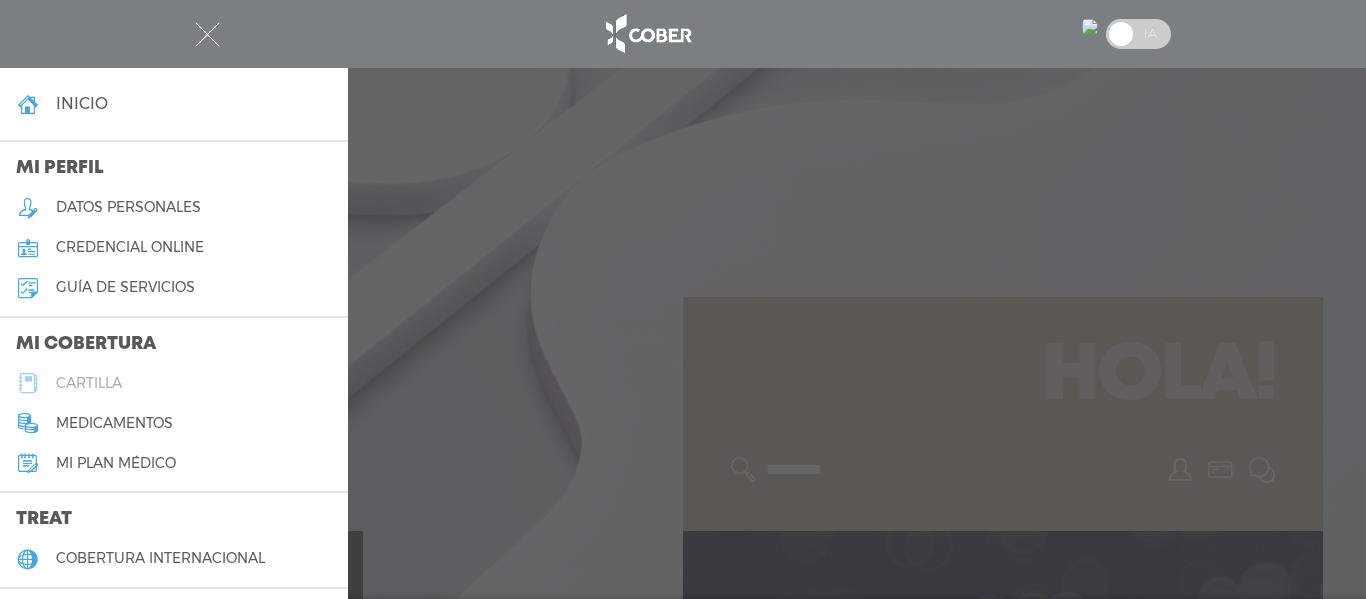 click on "cartilla" at bounding box center [89, 383] 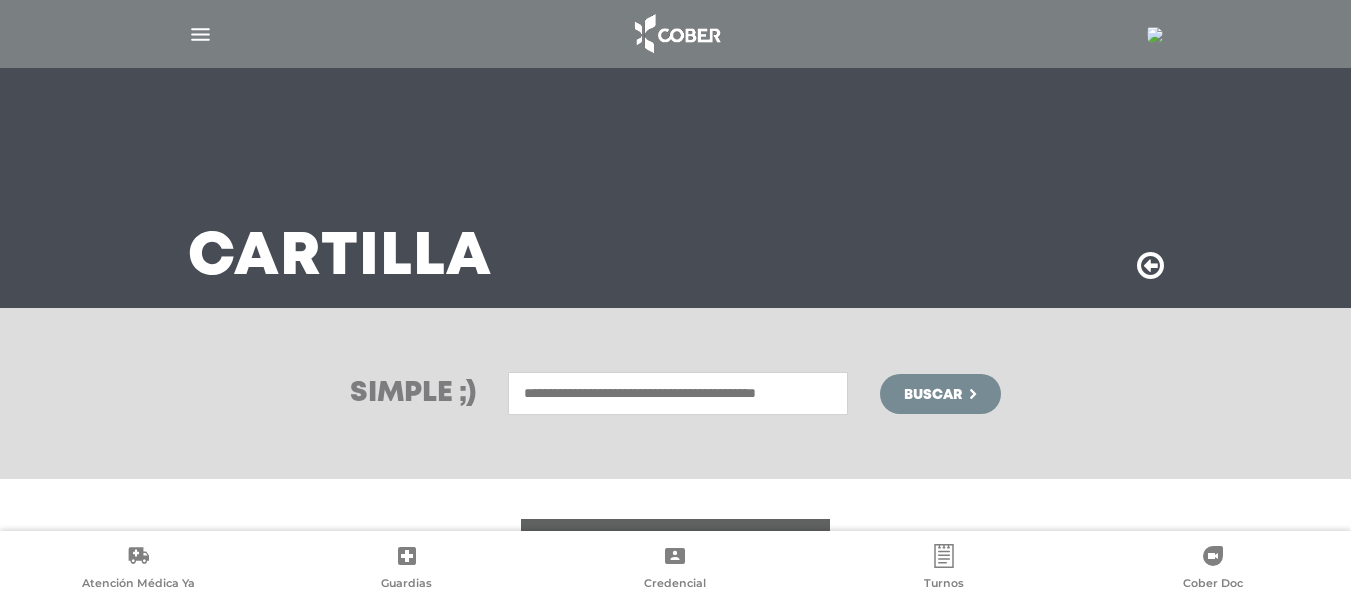 scroll, scrollTop: 0, scrollLeft: 0, axis: both 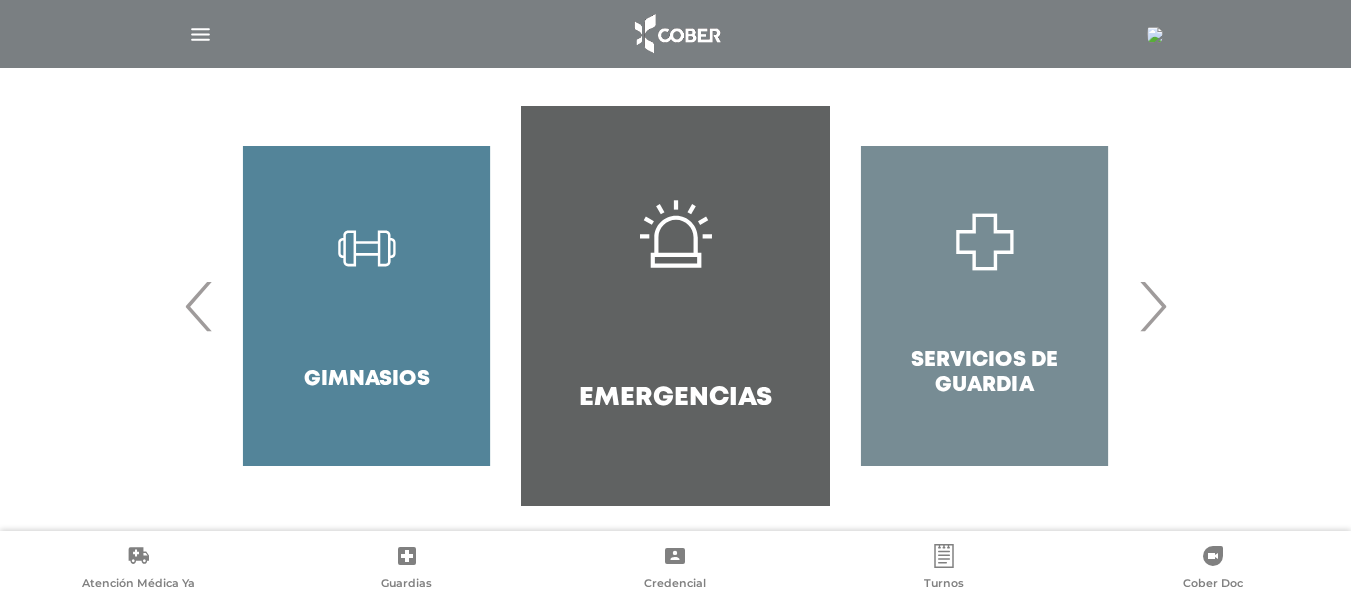click on "›" at bounding box center (1152, 306) 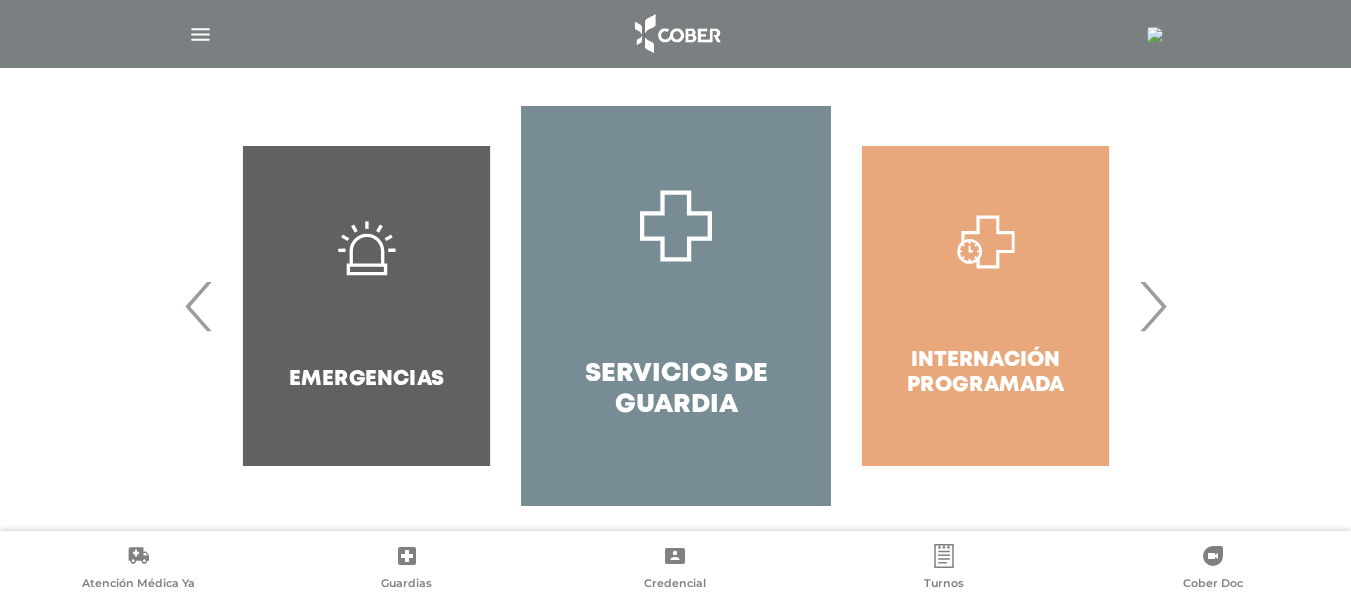 click on "›" at bounding box center (1152, 306) 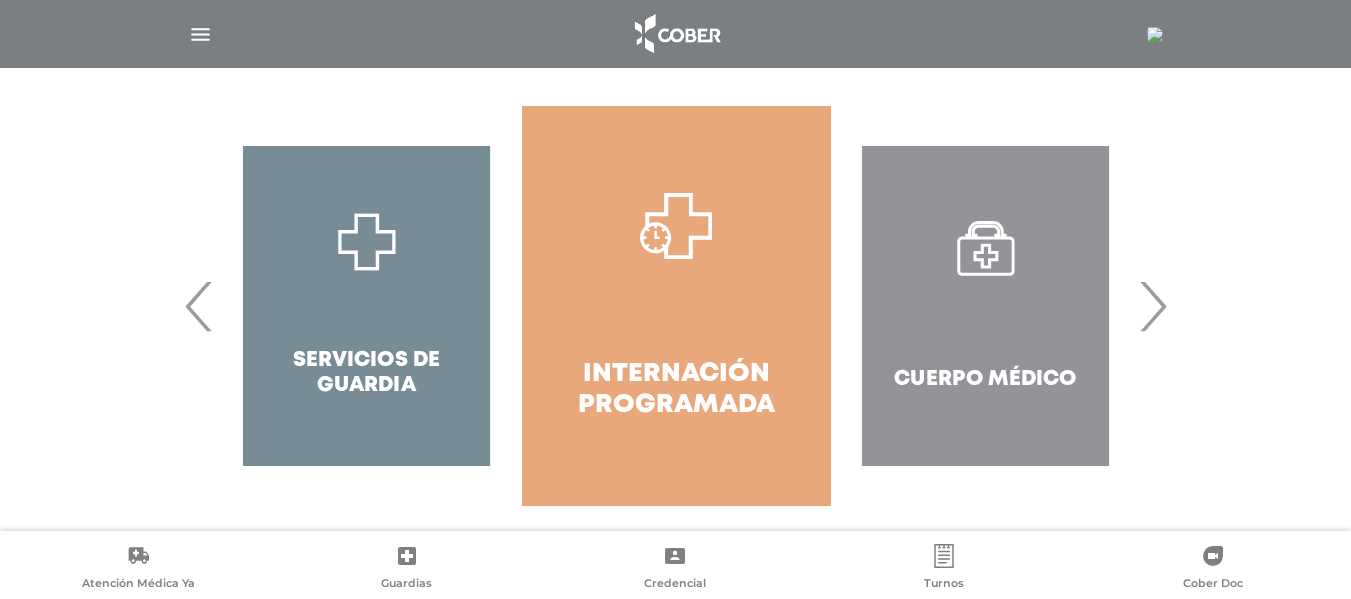click at bounding box center [676, 226] 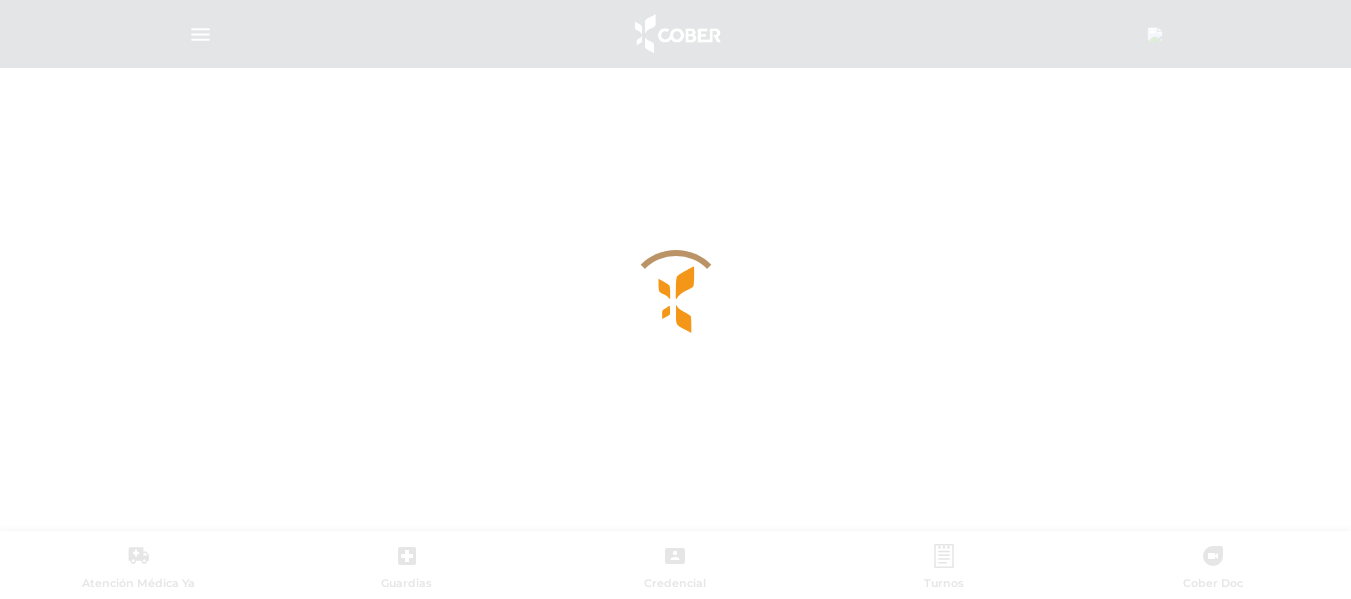 scroll, scrollTop: 0, scrollLeft: 0, axis: both 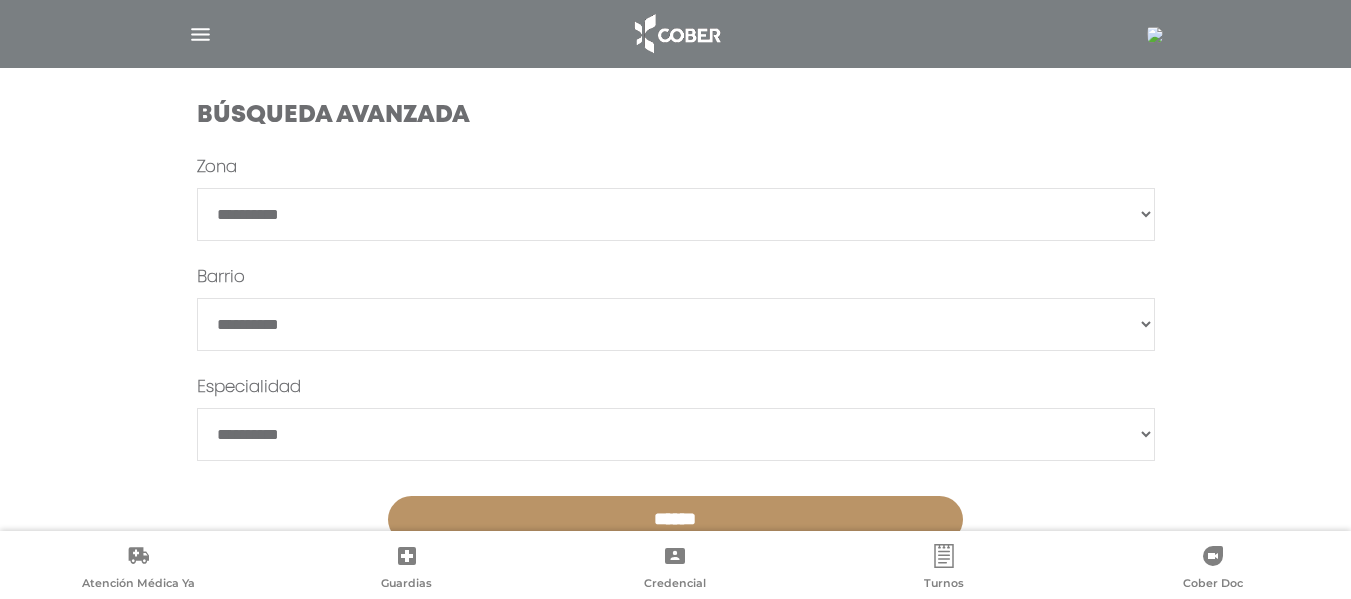click on "**********" at bounding box center [676, 214] 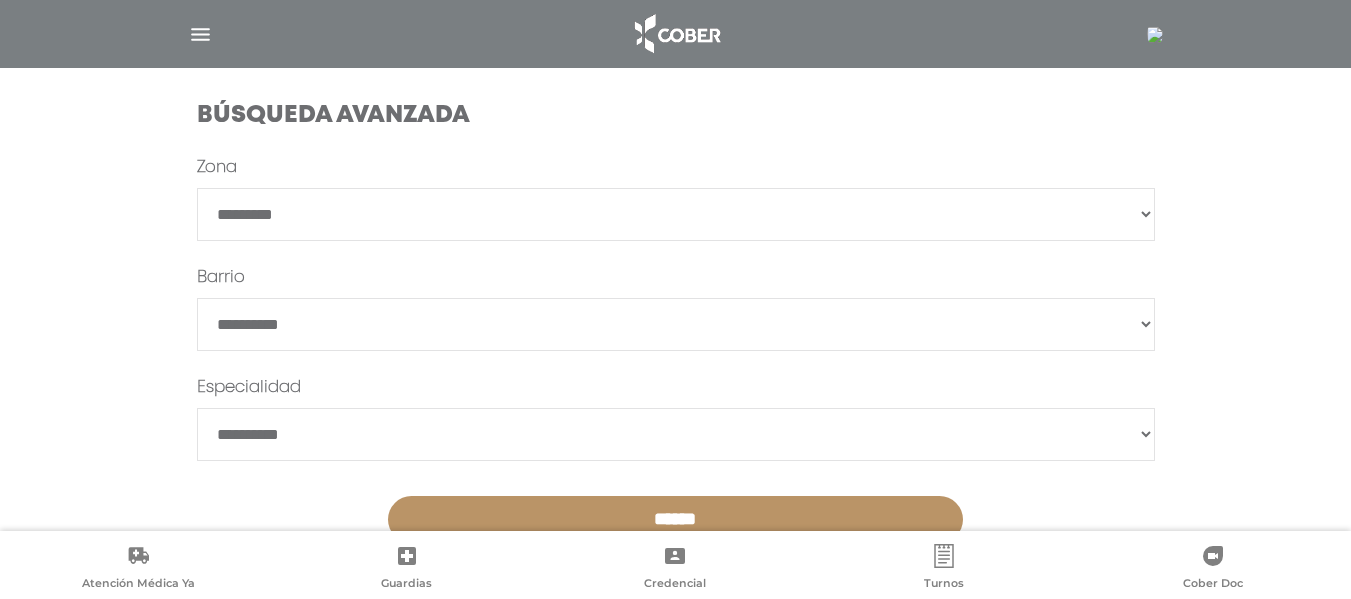 click on "**********" at bounding box center (676, 214) 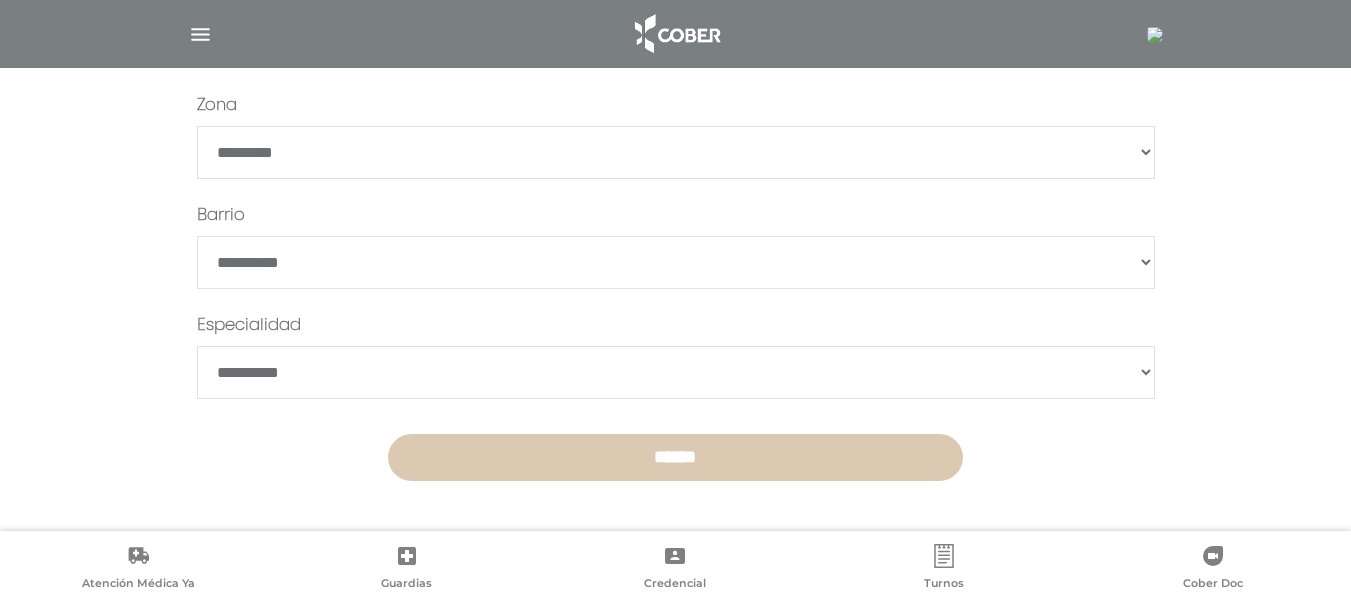 click on "******" at bounding box center [675, 457] 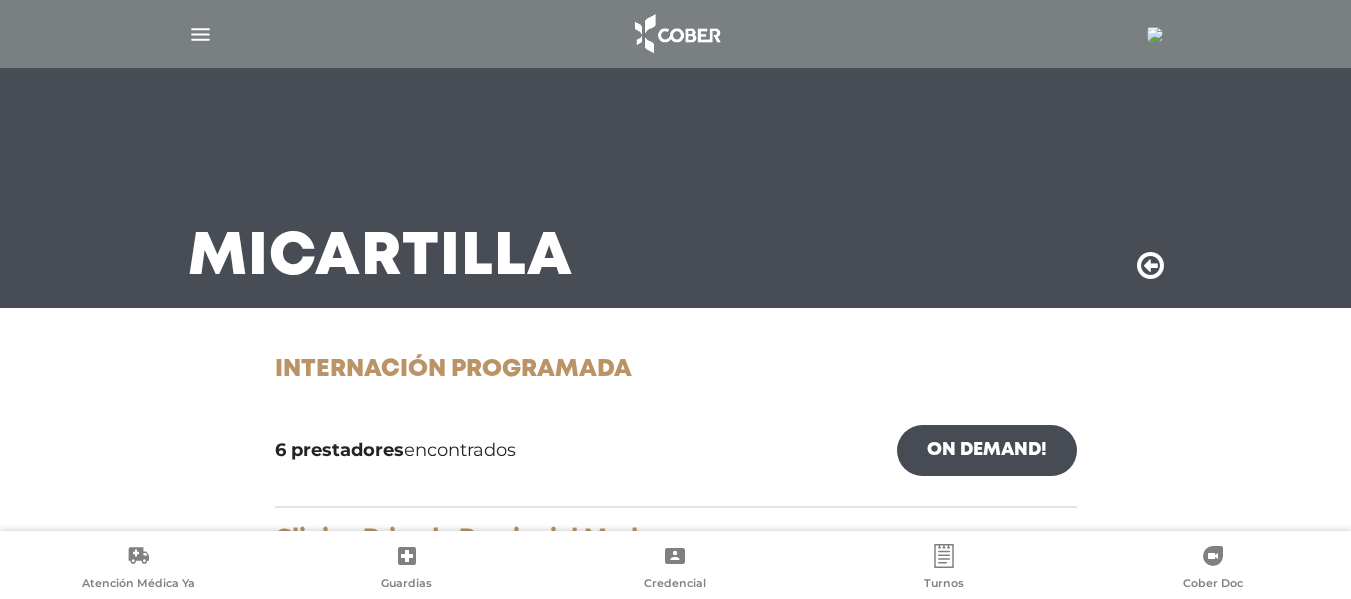 scroll, scrollTop: 0, scrollLeft: 0, axis: both 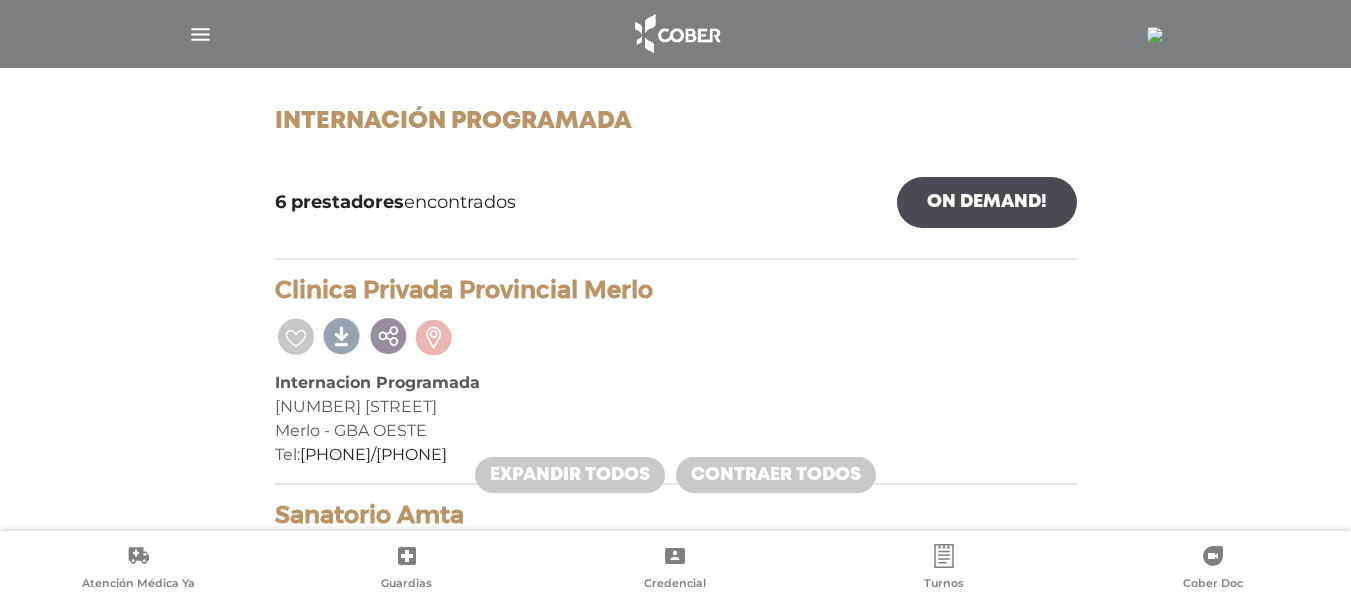 click at bounding box center [1155, 35] 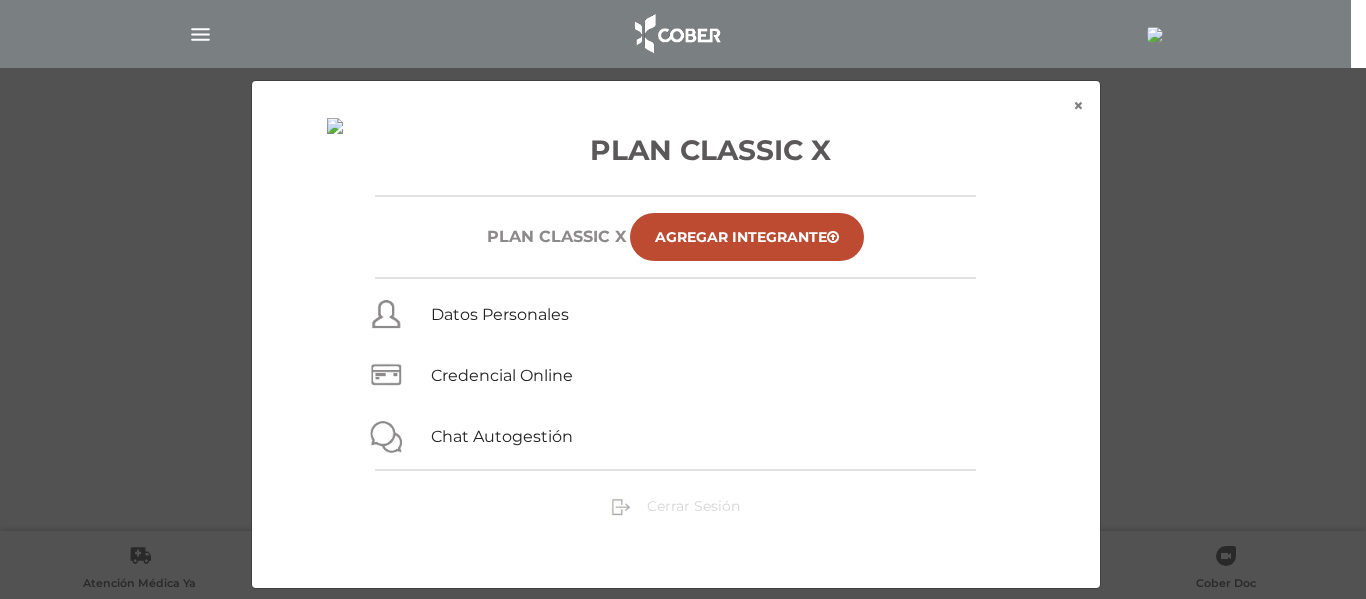 click on "Cerrar Sesión" at bounding box center [693, 506] 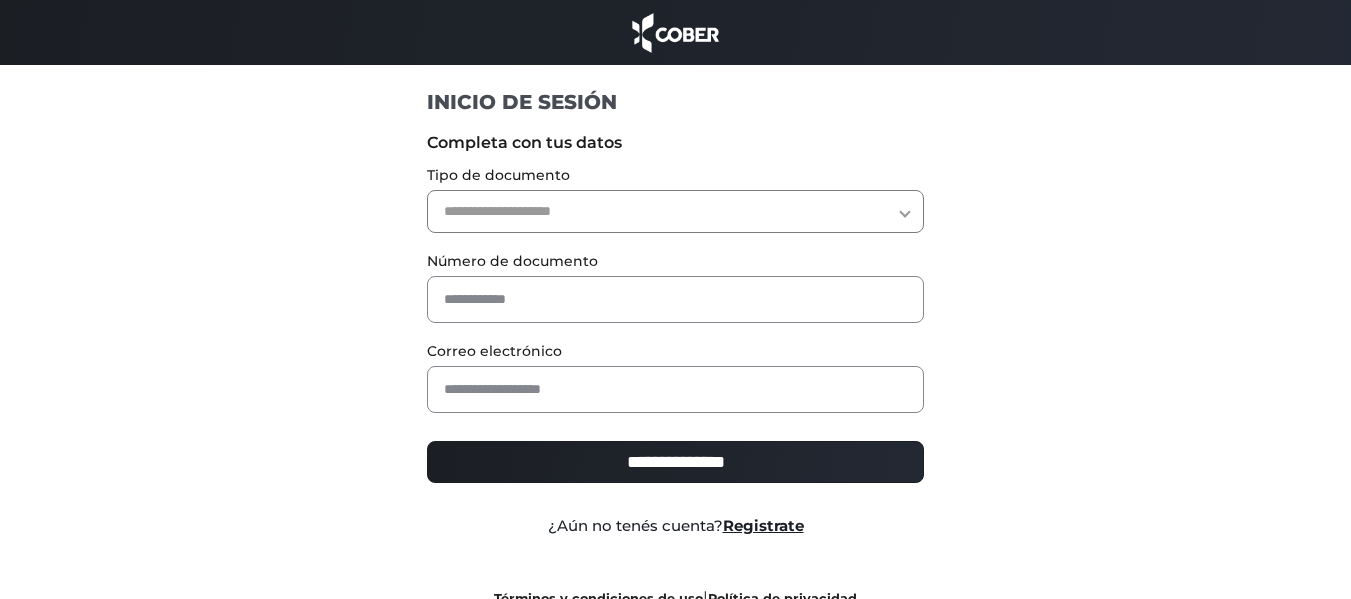 scroll, scrollTop: 0, scrollLeft: 0, axis: both 